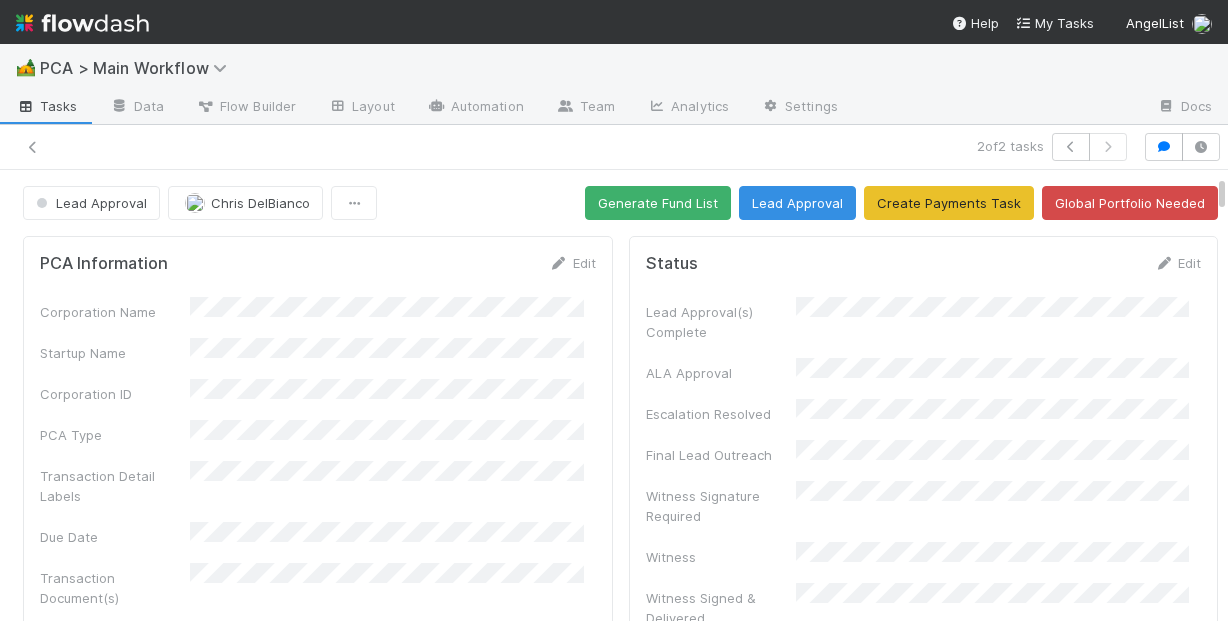 scroll, scrollTop: 0, scrollLeft: 0, axis: both 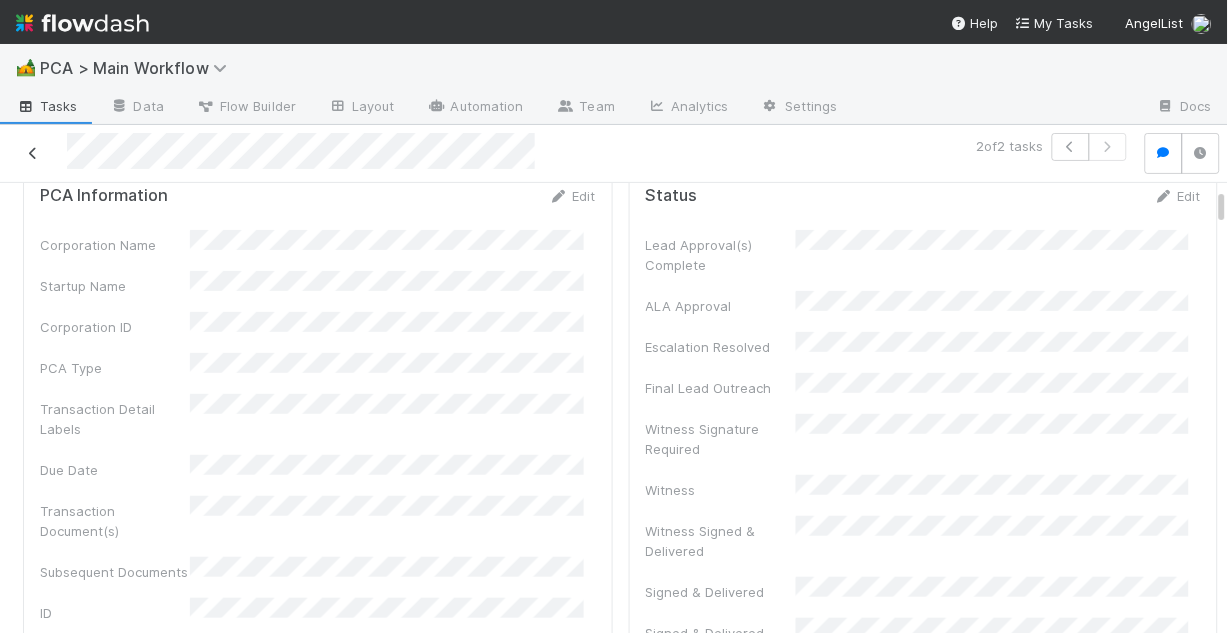 click at bounding box center (33, 153) 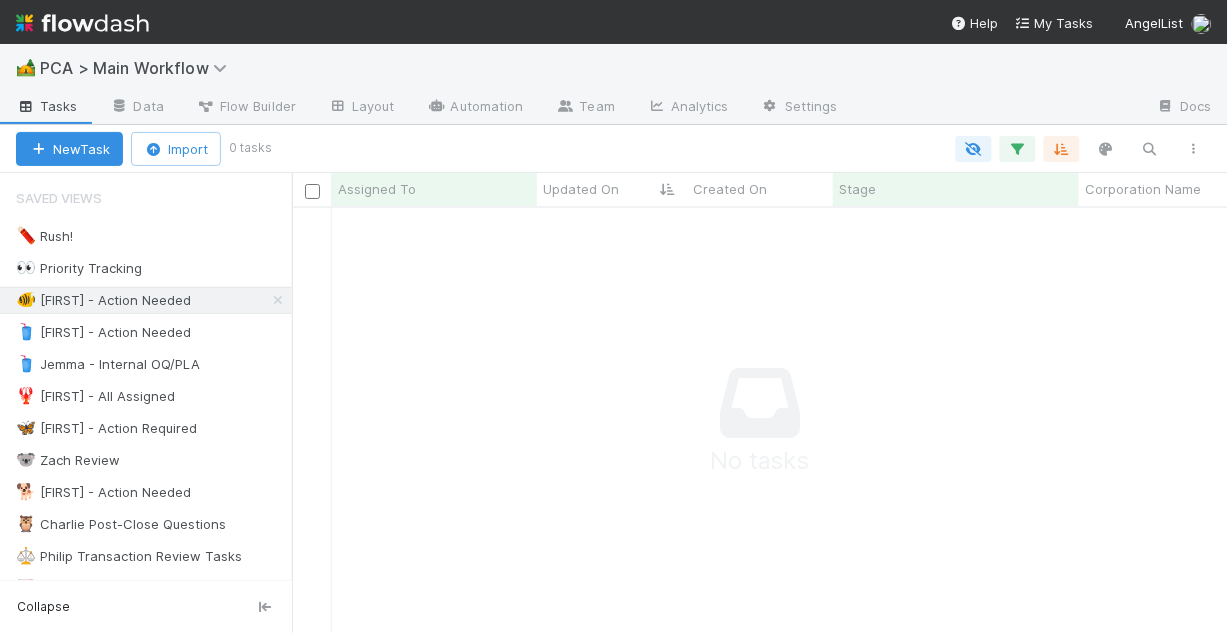 scroll, scrollTop: 12, scrollLeft: 13, axis: both 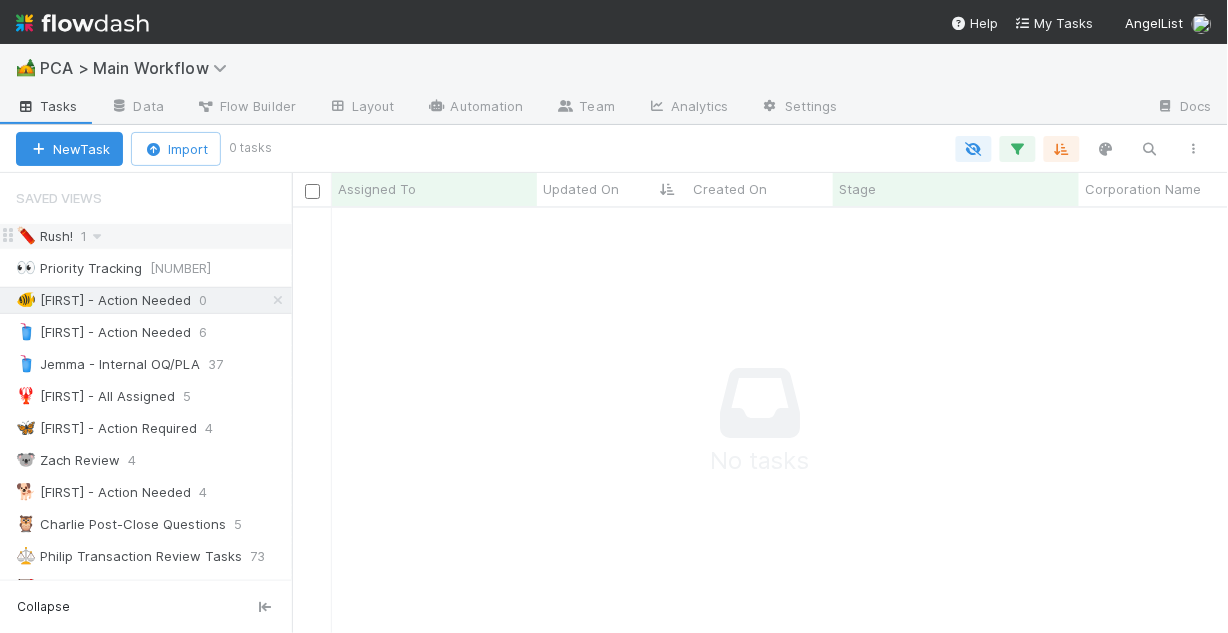 click on "🧨 Rush!" at bounding box center [44, 236] 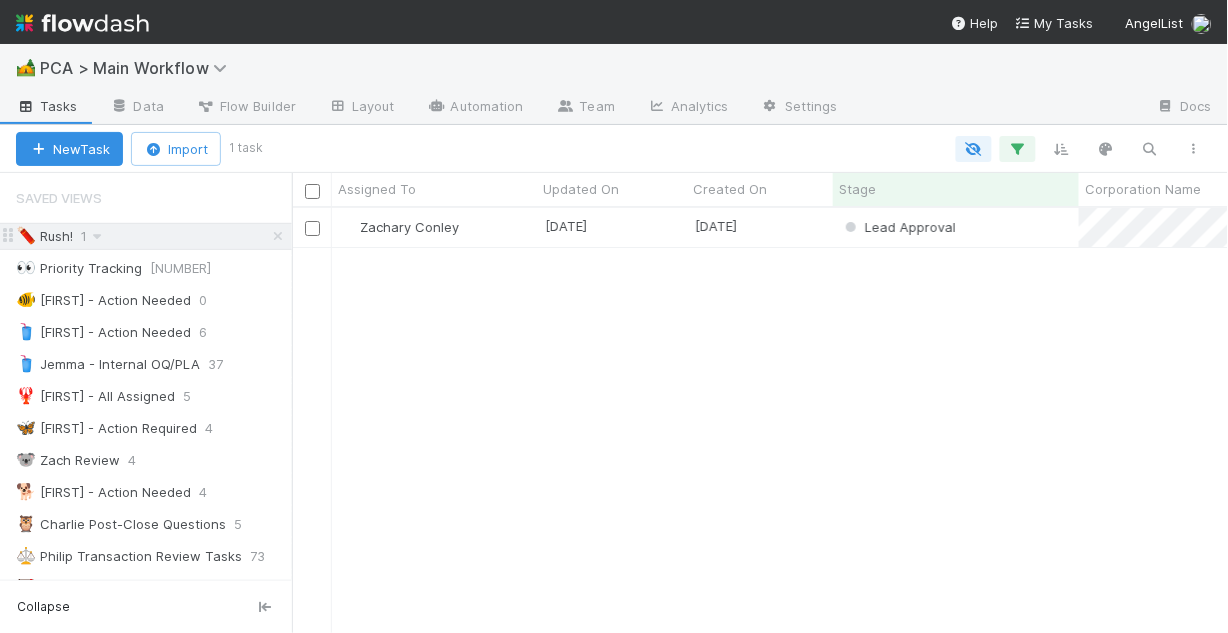 scroll, scrollTop: 13, scrollLeft: 13, axis: both 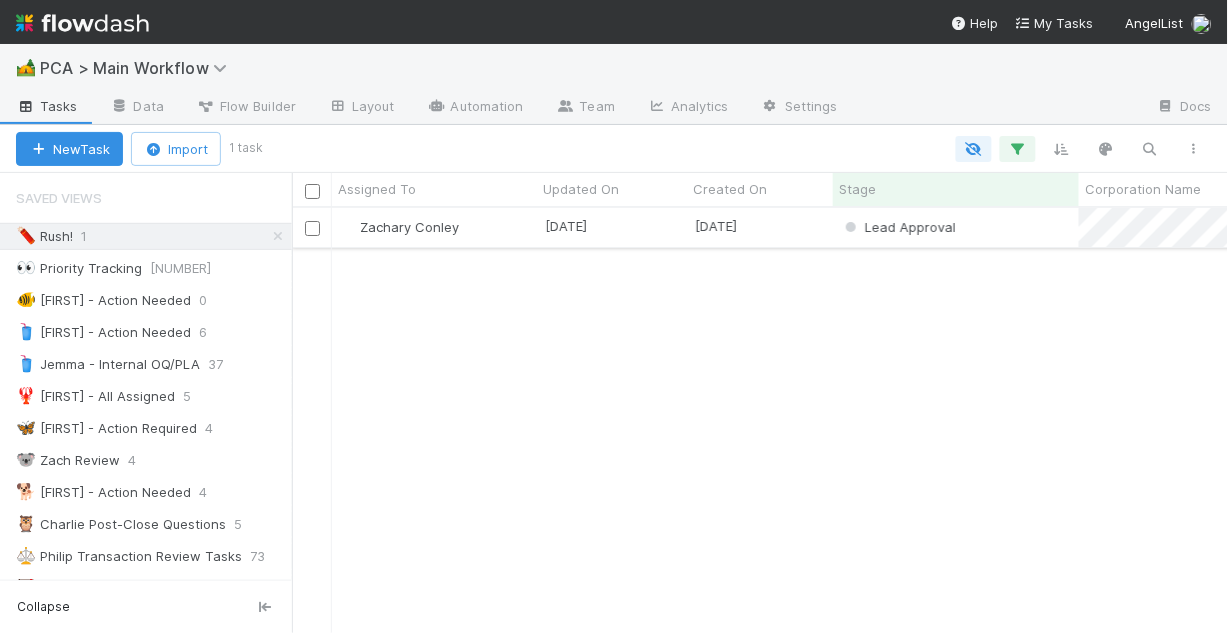 click on "Zachary Conley" at bounding box center [434, 227] 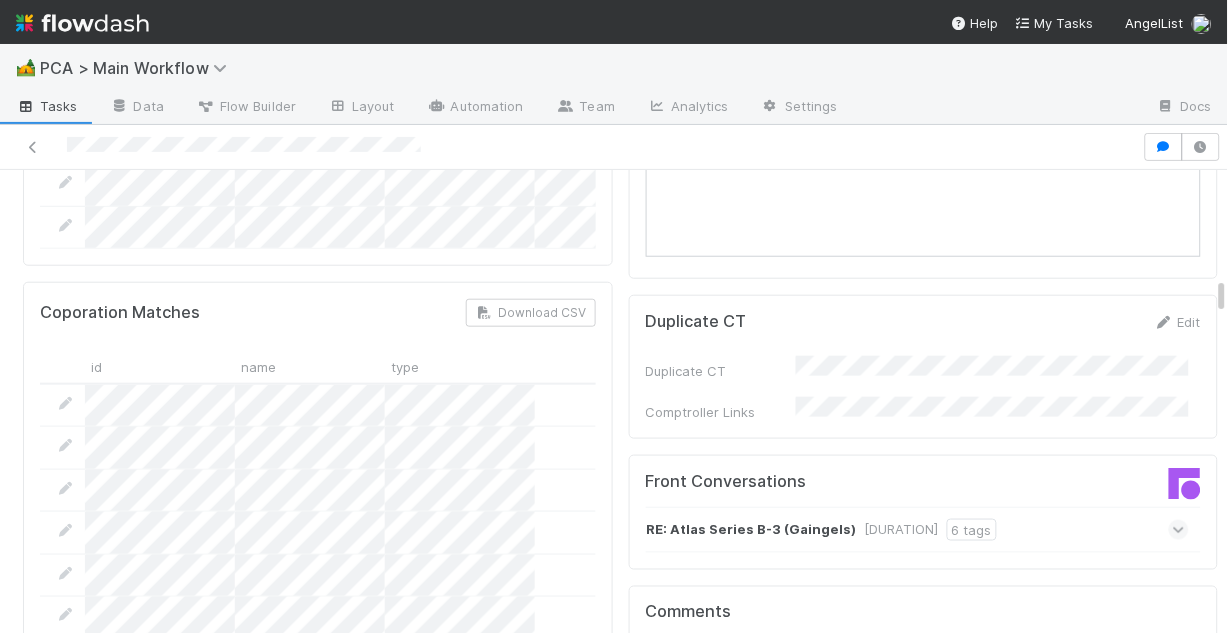 scroll, scrollTop: 1963, scrollLeft: 0, axis: vertical 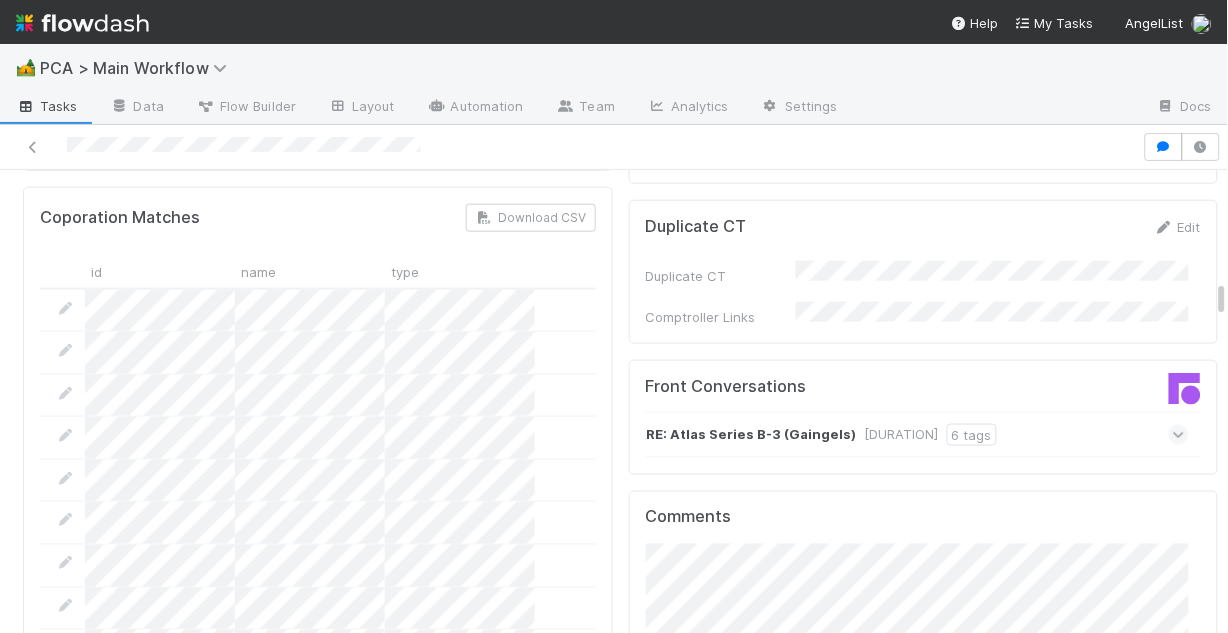 click at bounding box center [1179, 435] 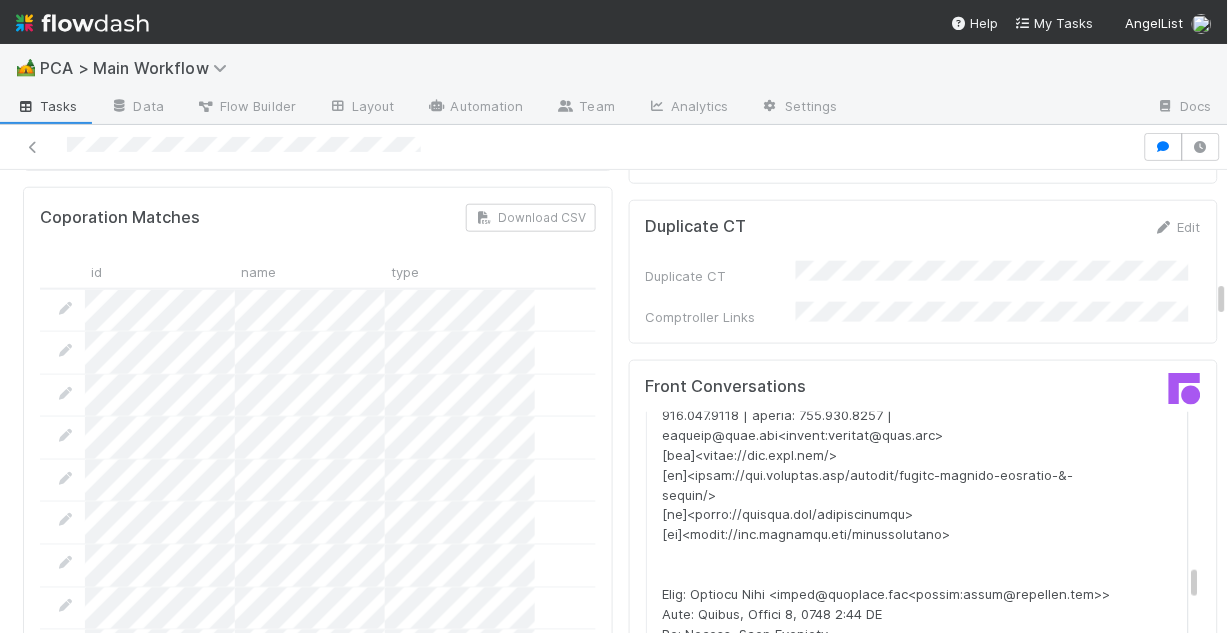 scroll, scrollTop: 2320, scrollLeft: 0, axis: vertical 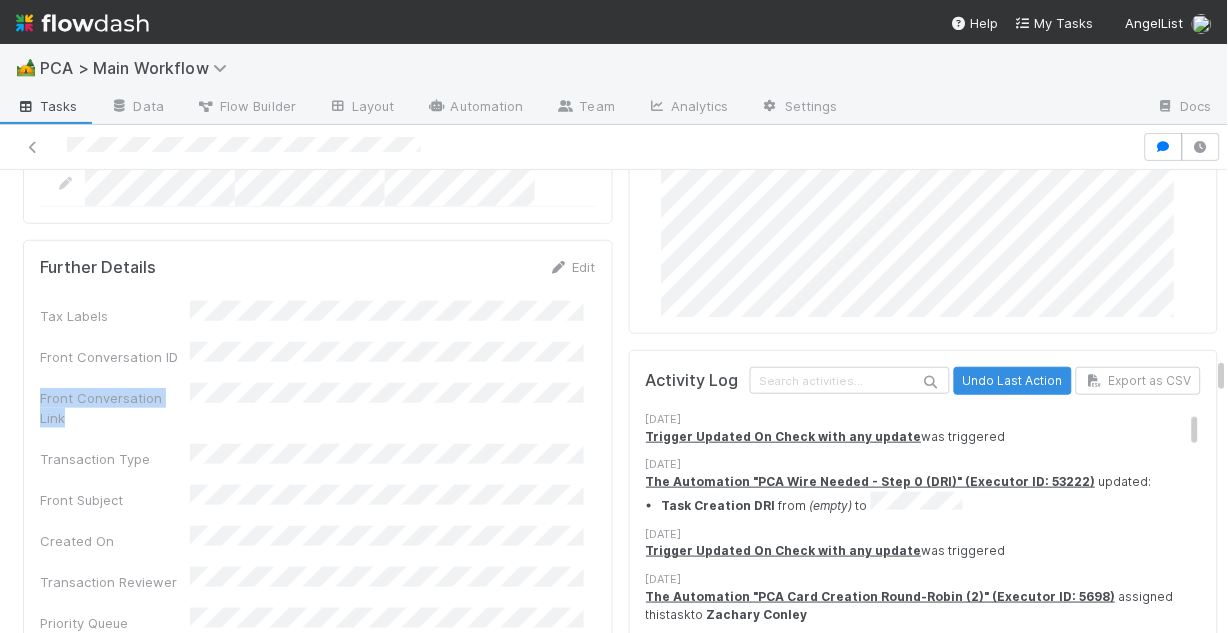 click on "Tax Labels  Front Conversation ID  Front Conversation Link  Transaction Type  Front Subject  Created On Transaction Reviewer  Priority Queue  Standard Queue  Task Creation DRI  Urgent Transaction Review  Signed & Delivered Timestamp   Signatures Returned Offline" at bounding box center [318, 599] 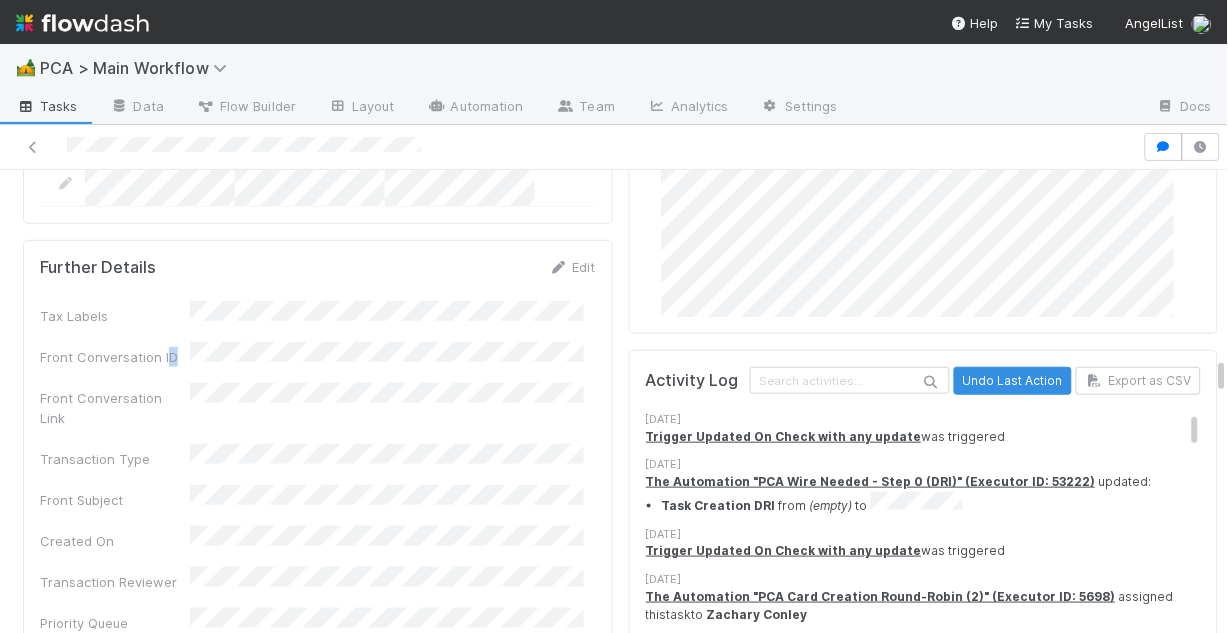 click on "Front Conversation ID" at bounding box center (115, 357) 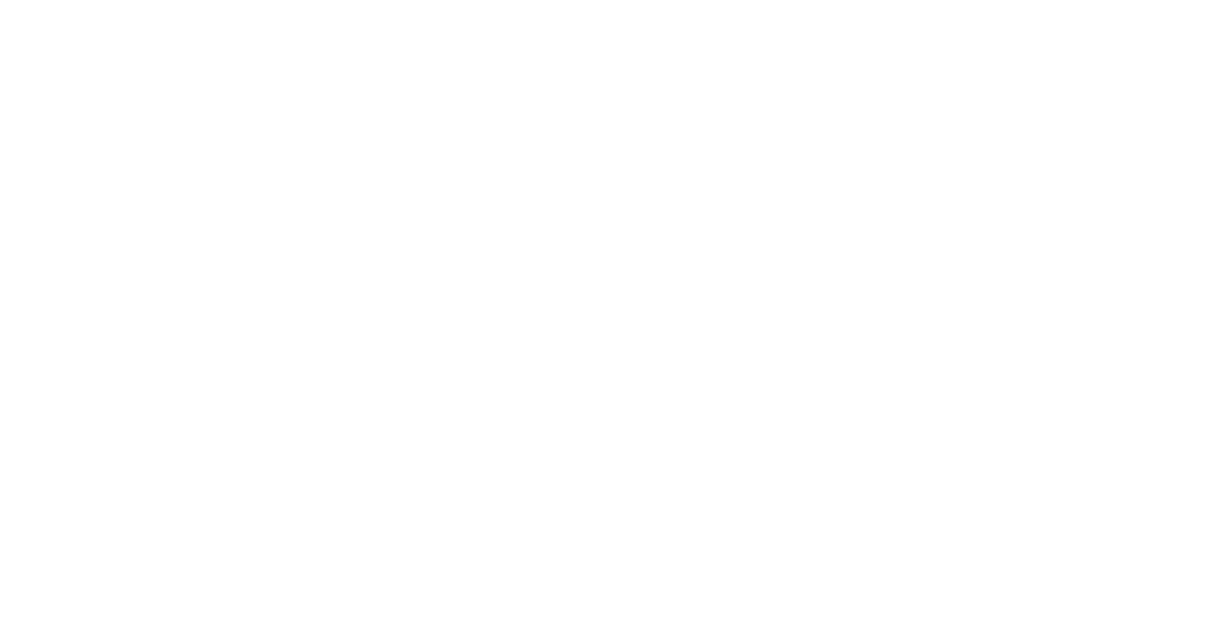 scroll, scrollTop: 0, scrollLeft: 0, axis: both 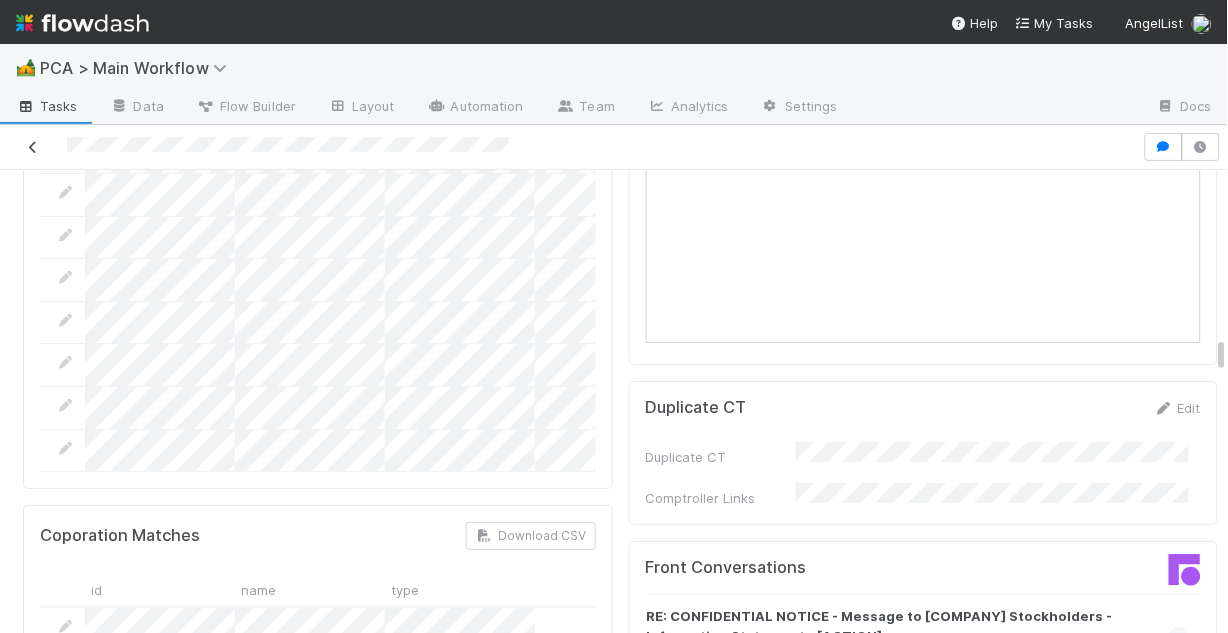 click at bounding box center (33, 147) 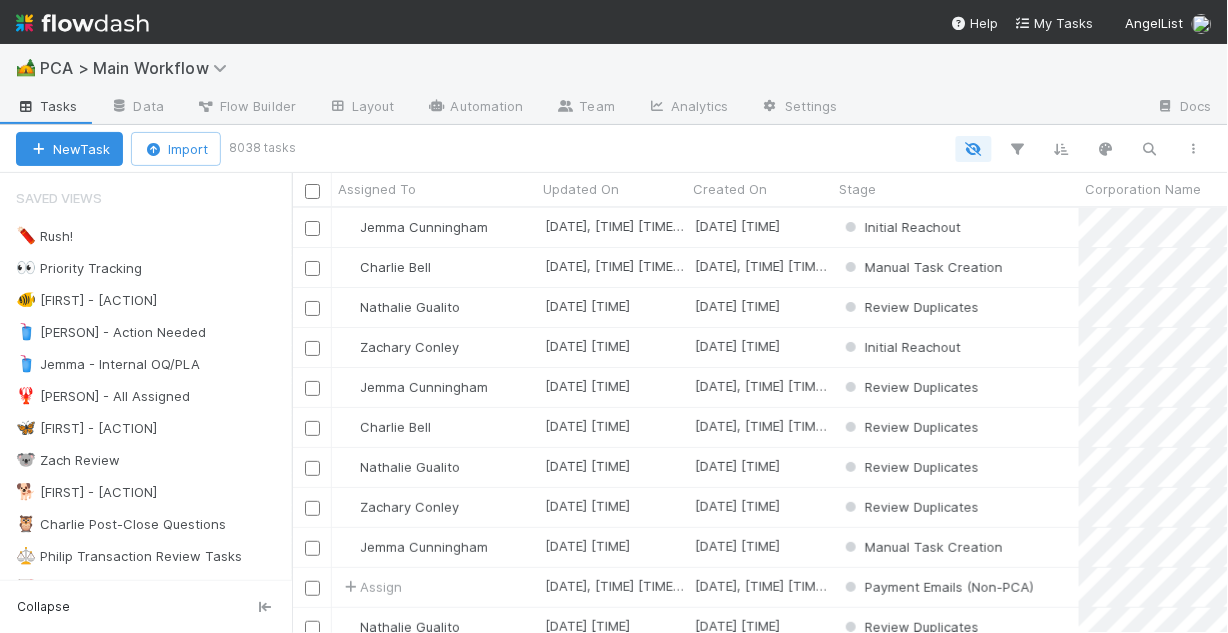 scroll, scrollTop: 13, scrollLeft: 13, axis: both 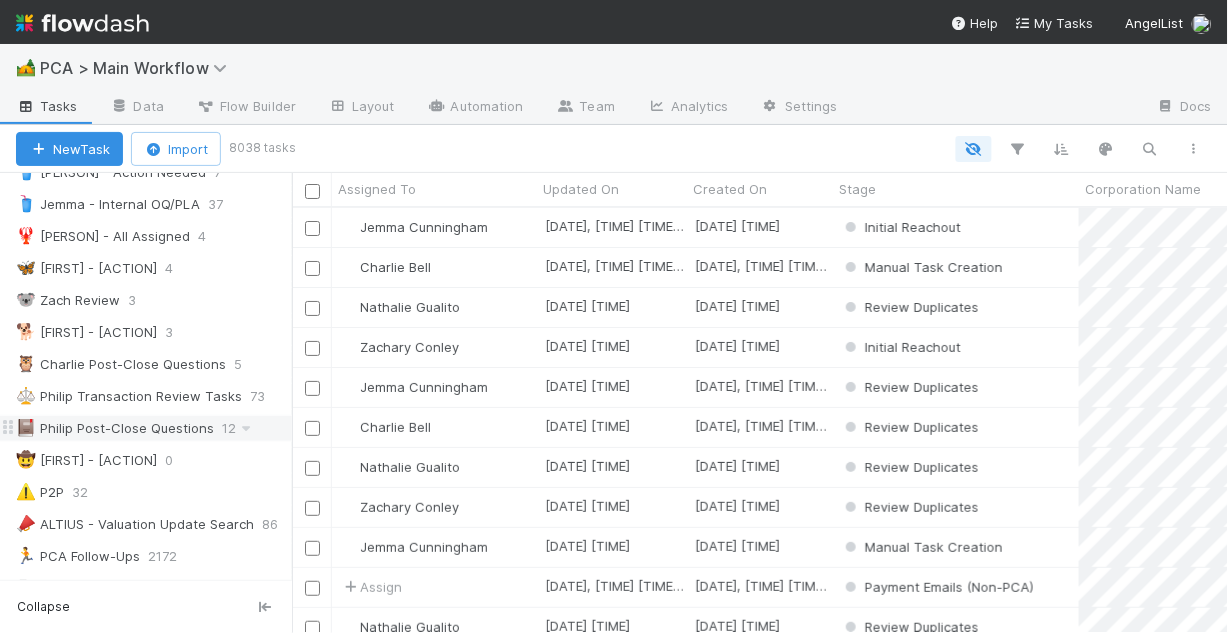 click on "📕 [PERSON] Post-Close Questions" at bounding box center [115, 428] 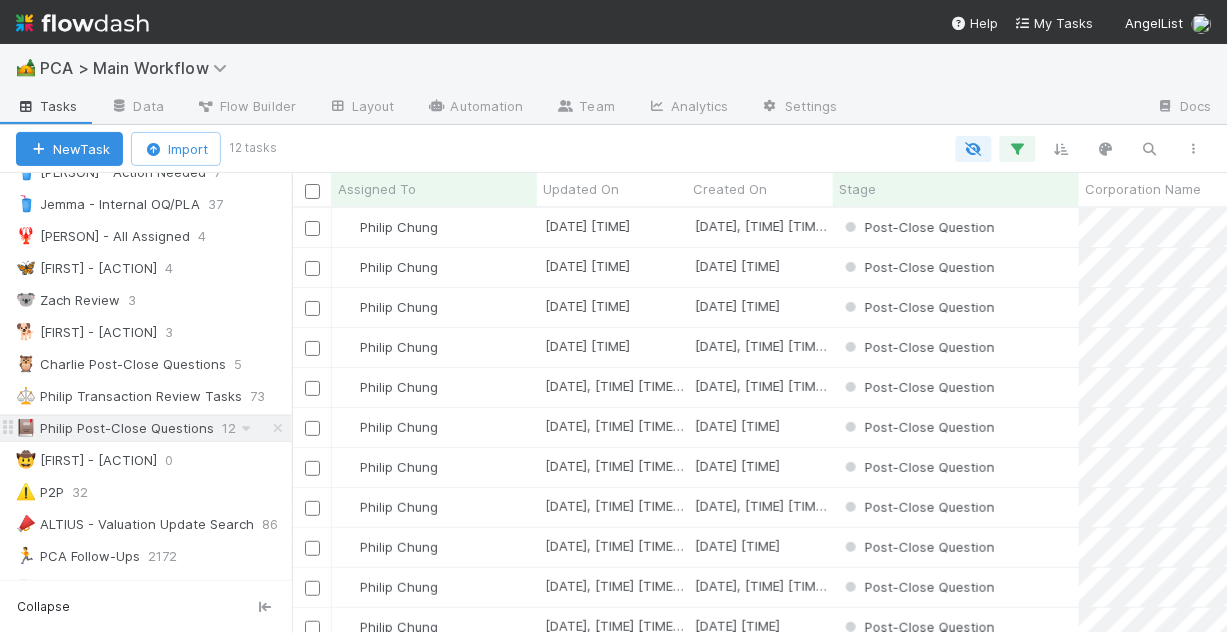 scroll, scrollTop: 13, scrollLeft: 13, axis: both 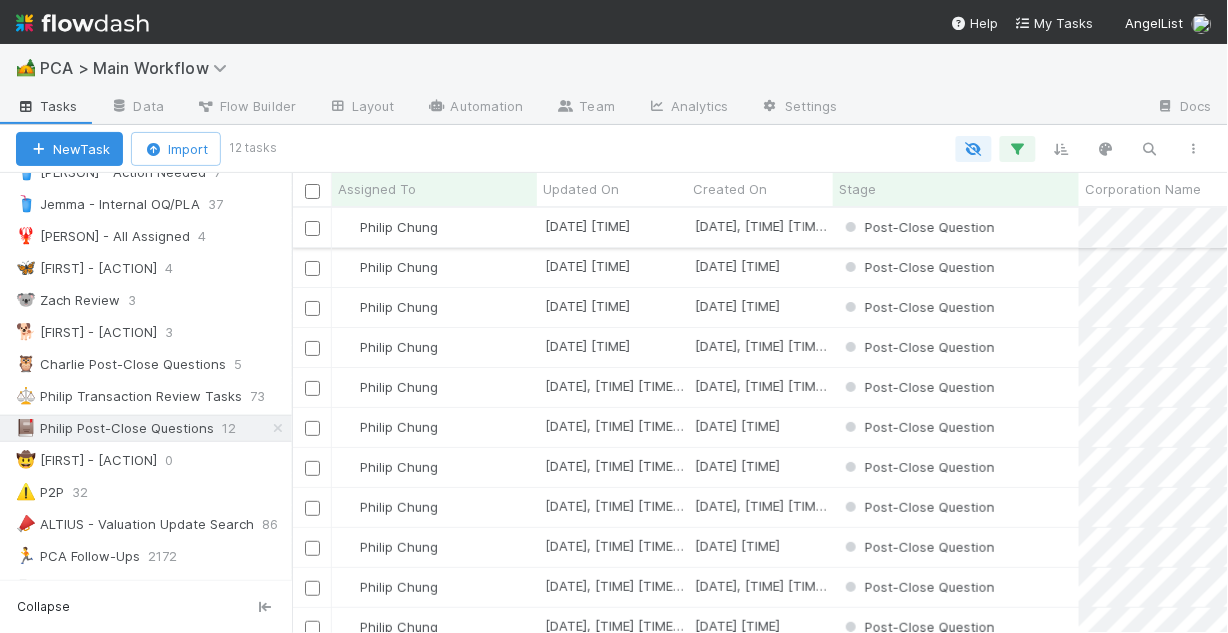 click on "Philip Chung" at bounding box center [434, 227] 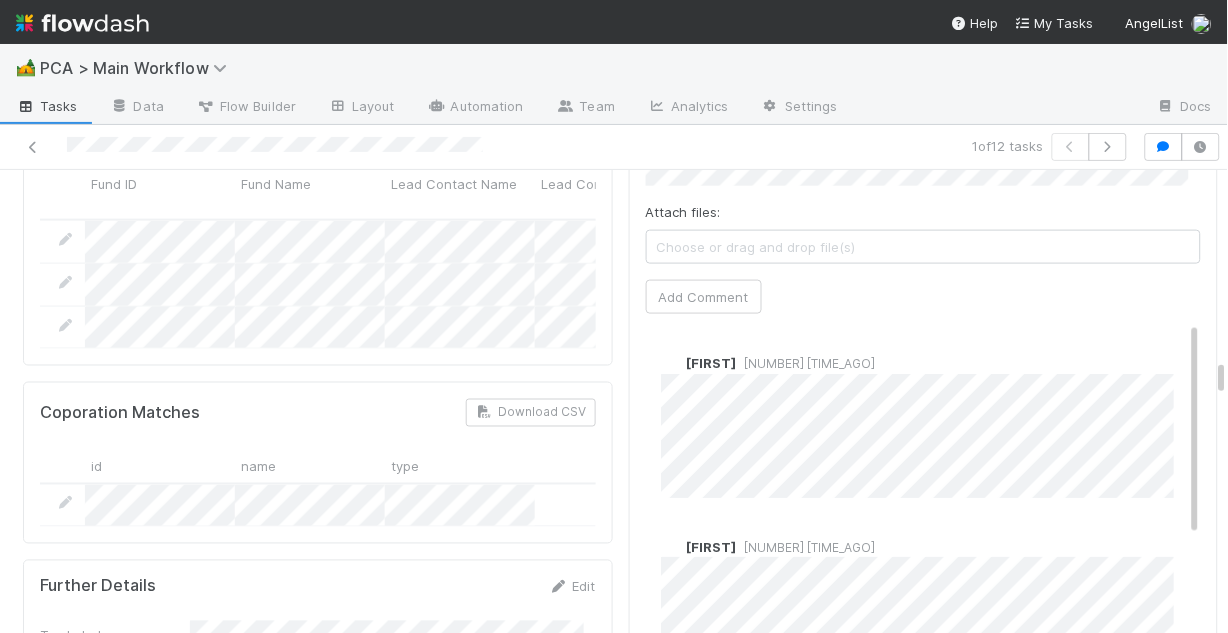 scroll, scrollTop: 3680, scrollLeft: 0, axis: vertical 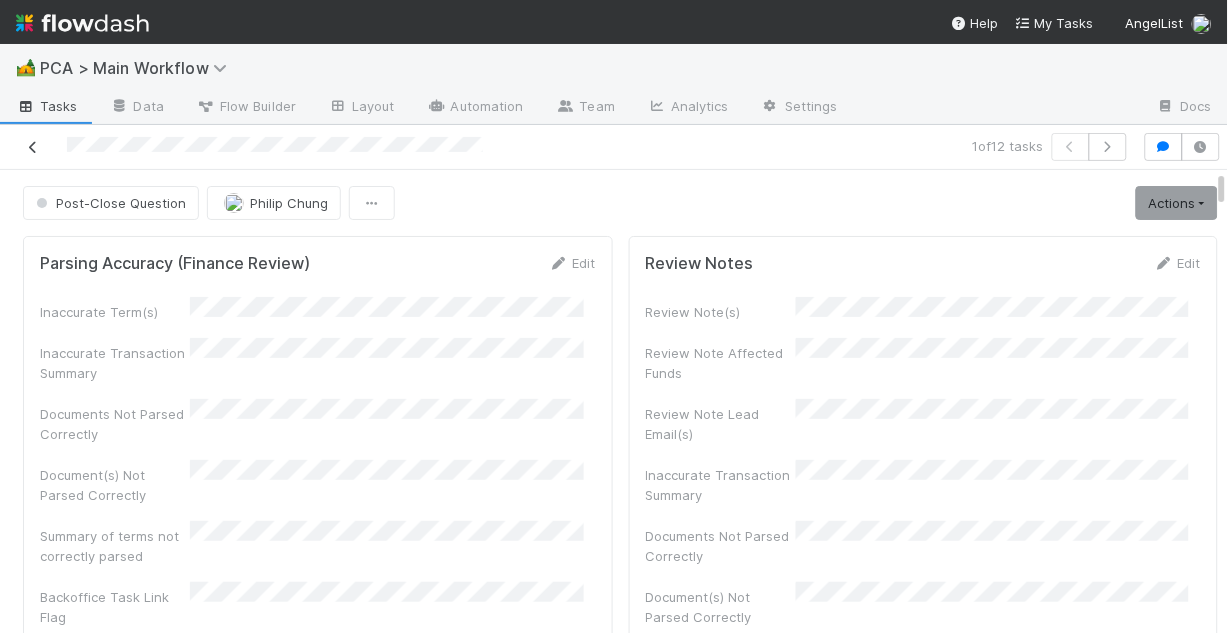 click at bounding box center [33, 147] 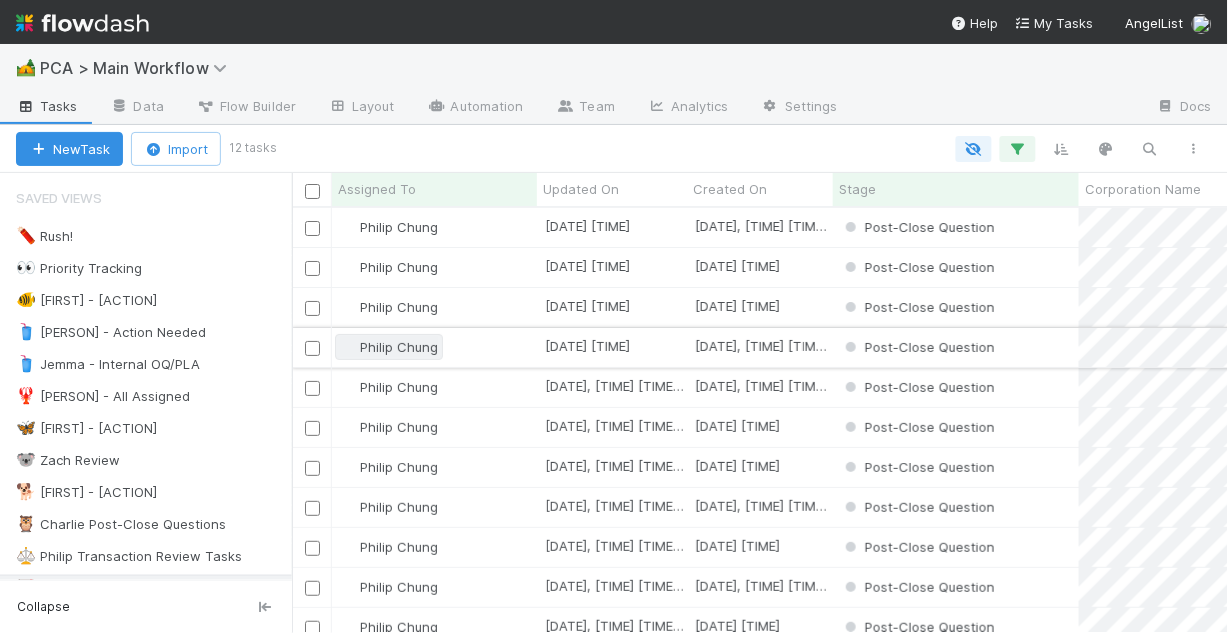 scroll, scrollTop: 13, scrollLeft: 13, axis: both 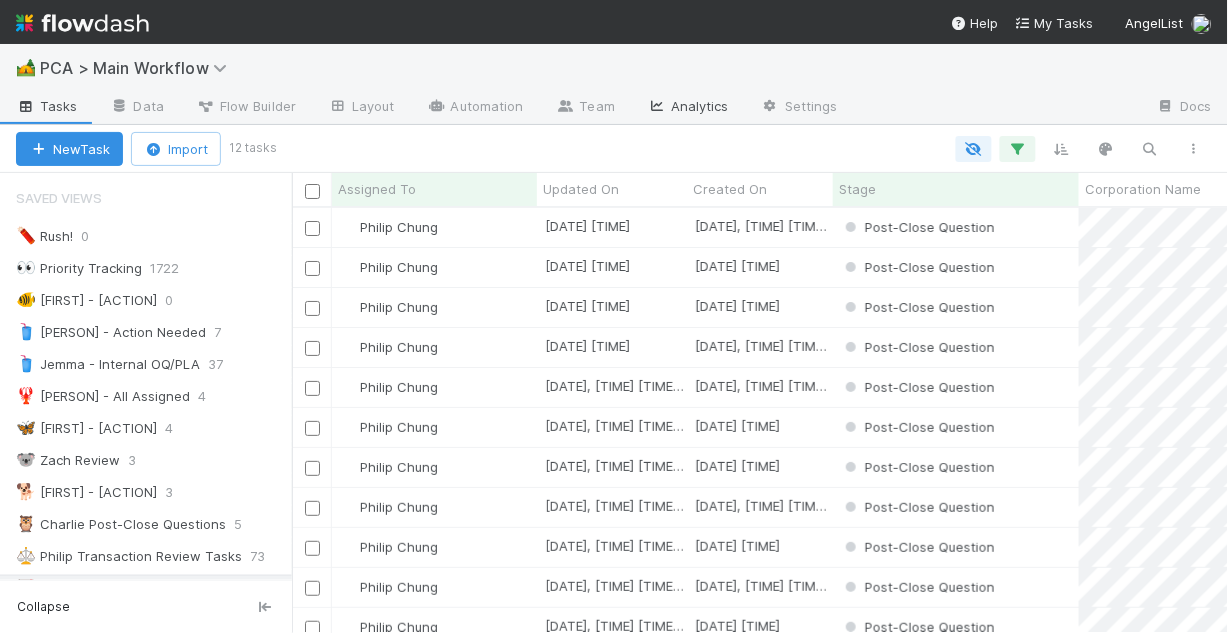 click on "Analytics" at bounding box center (688, 108) 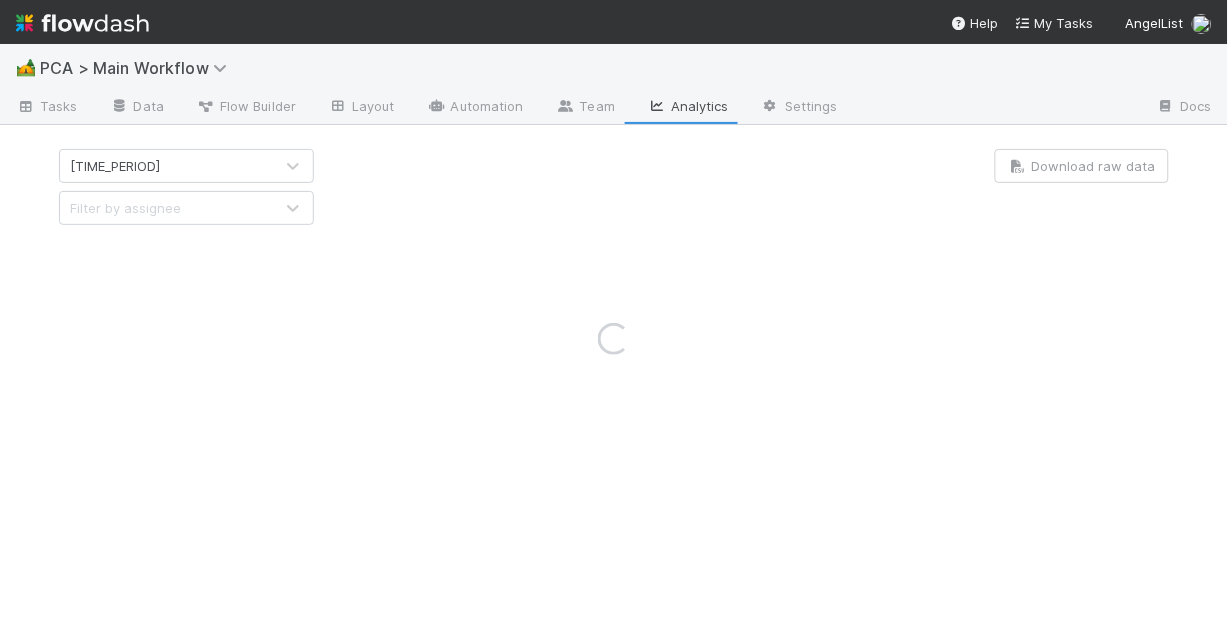 click on "Loading..." at bounding box center (614, 338) 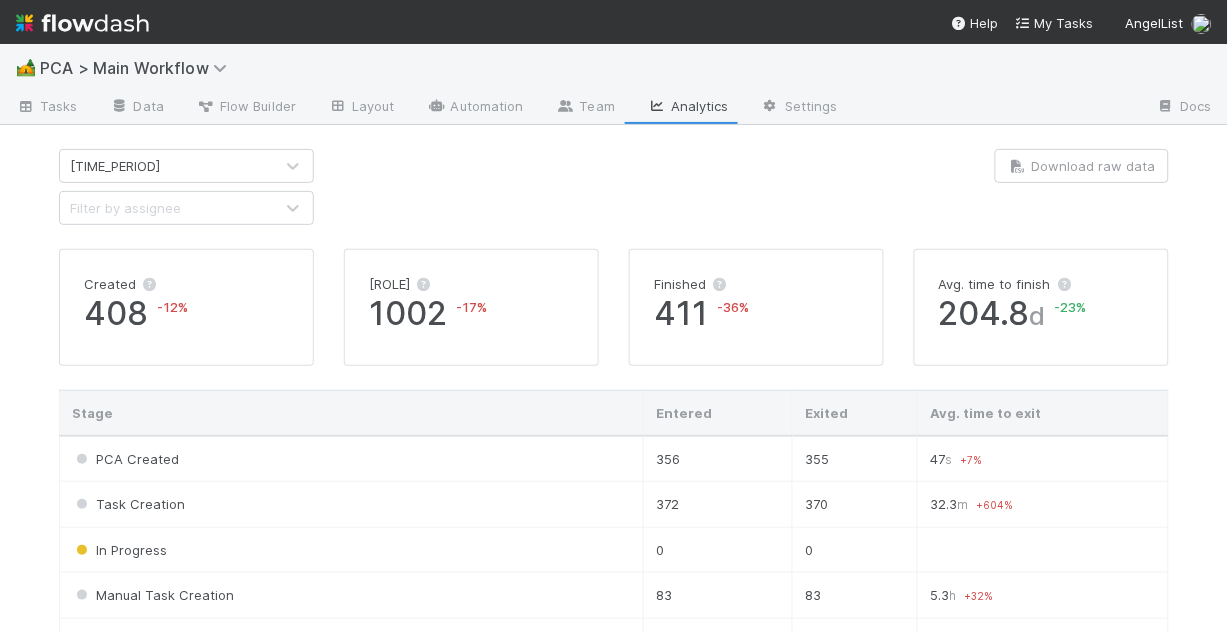 click on "Filter by assignee" at bounding box center (166, 208) 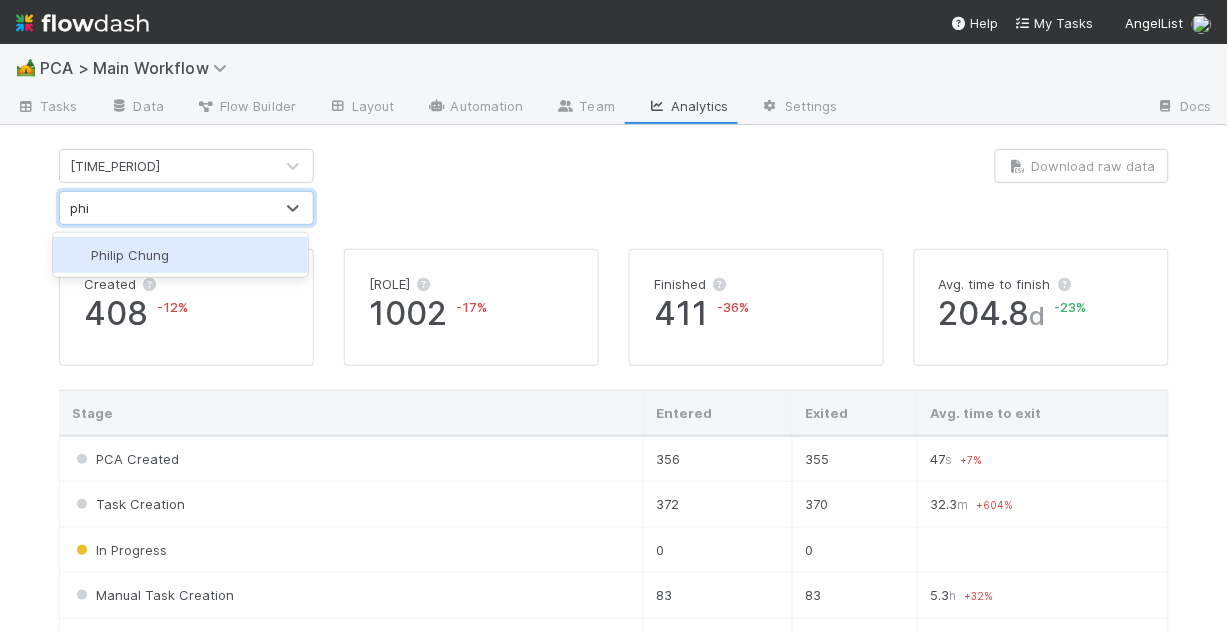 type on "[FIRST]" 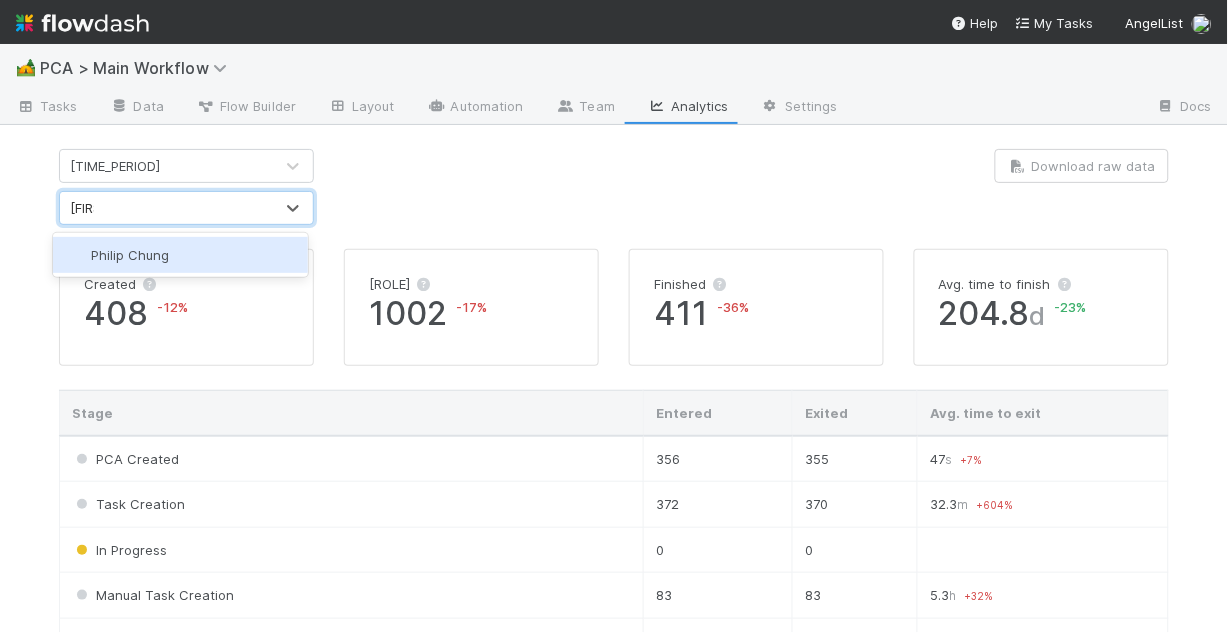 click on "Philip Chung" at bounding box center [180, 255] 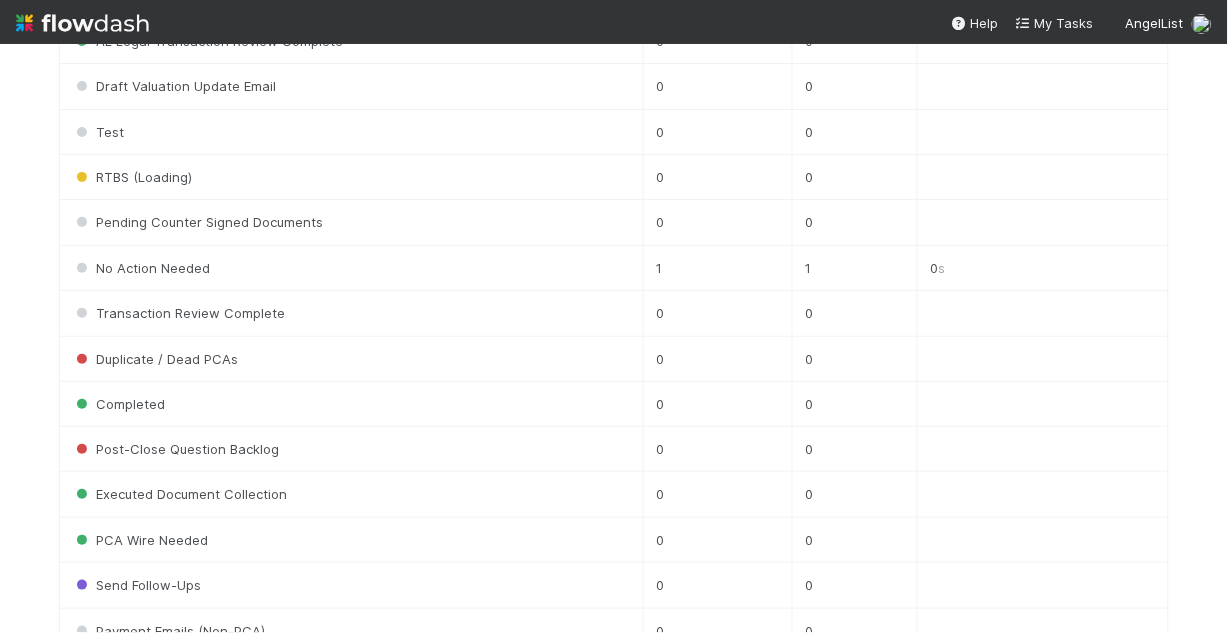 scroll, scrollTop: 3191, scrollLeft: 0, axis: vertical 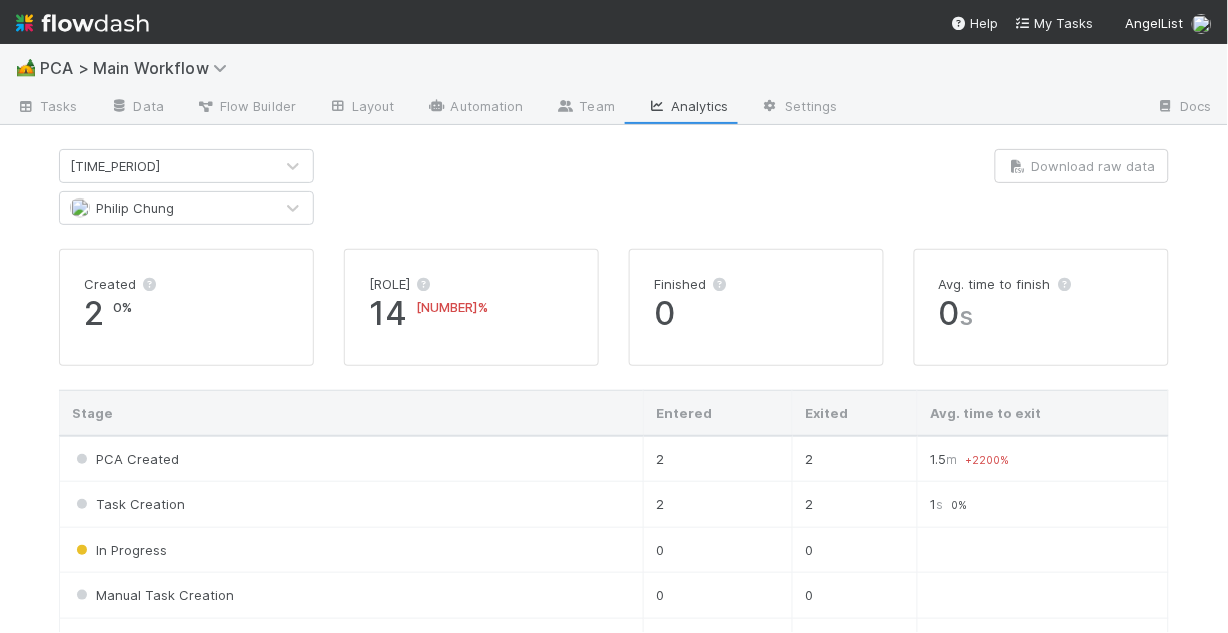 click on "Past week [FIRST] [LAST] Download raw data Created [NUMBER] [PERCENT] Changed stages [NUMBER] [PERCENT] Finished [NUMBER] Avg. time to finish [NUMBER] s Stage Entered Exited Avg. time to exit PCA Created [NUMBER] [NUMBER] [TIME] [PERCENT] Task Creation [NUMBER] [NUMBER] [TIME] [PERCENT] In Progress [NUMBER] [NUMBER] Manual Task Creation [NUMBER] [NUMBER] Duplicate Check [NUMBER] [NUMBER] [TIME] [PERCENT] Collecting Info (Follow-on) [NUMBER] [NUMBER] Collecting Info (Exit) [NUMBER] [NUMBER] Review Duplicates [NUMBER] [NUMBER] [TIME] [PERCENT] Collecting Info (GCA) [NUMBER] [NUMBER] Initial Reachout [NUMBER] [NUMBER] [TIME] [PERCENT] Follow-Ups Required [NUMBER] [NUMBER] [TIME] [PERCENT] Collecting Info (Winddown/Dissolution) [NUMBER] [NUMBER] Collecting Info (Valuation Update) [NUMBER] [NUMBER] IOS - Valuation Update [NUMBER] [NUMBER] Lead Approval [NUMBER] [NUMBER] [TIME] [PERCENT] Altius - Valuation Update [NUMBER] [NUMBER] Transaction Review [NUMBER] [NUMBER] [TIME] [PERCENT] Lead Outreach [NUMBER] [NUMBER] External - Open Question / Request [NUMBER] [NUMBER] [TIME] [PERCENT] Collecting Info (Crypto) [NUMBER] [NUMBER] Pending Lead Approval [NUMBER] [NUMBER] [TIME] [PERCENT] ALA Approval [NUMBER] [NUMBER] [TIME] SR Question [NUMBER] [NUMBER] Escalation [NUMBER] [NUMBER] Not Approved [NUMBER] [NUMBER] Awaiting SR [NUMBER] [NUMBER] RTBS [NUMBER] [NUMBER] [TIME] [PERCENT] Post-Close Question [NUMBER] [NUMBER] [TIME] [PERCENT] [NUMBER]" at bounding box center (614, 1997) 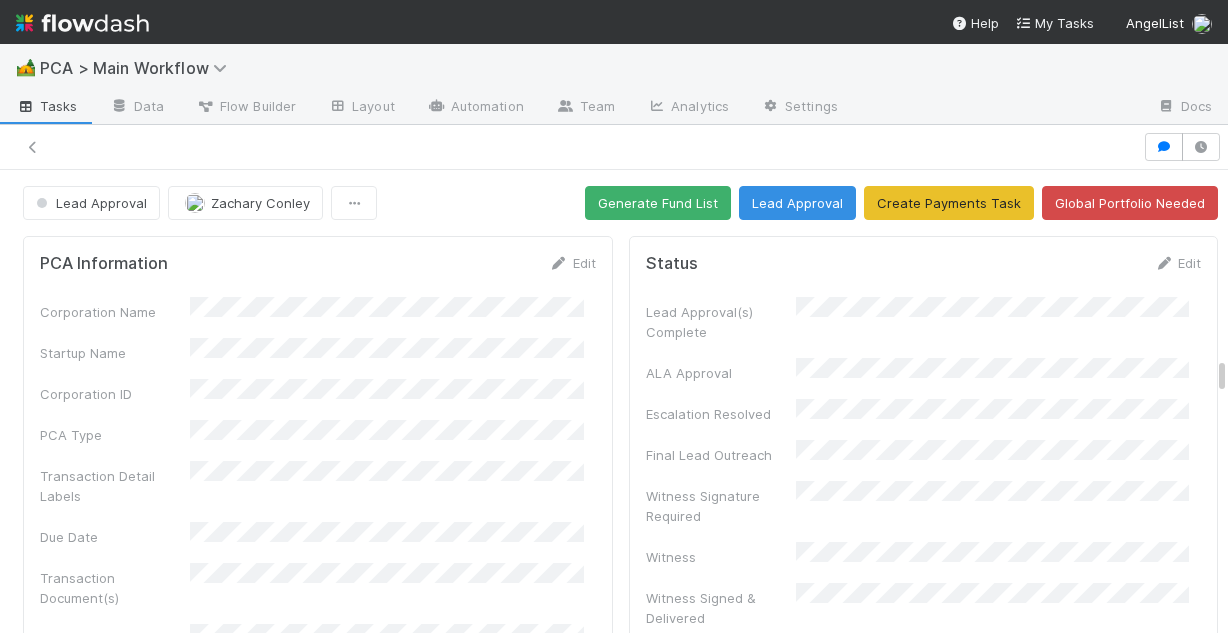 scroll, scrollTop: 0, scrollLeft: 0, axis: both 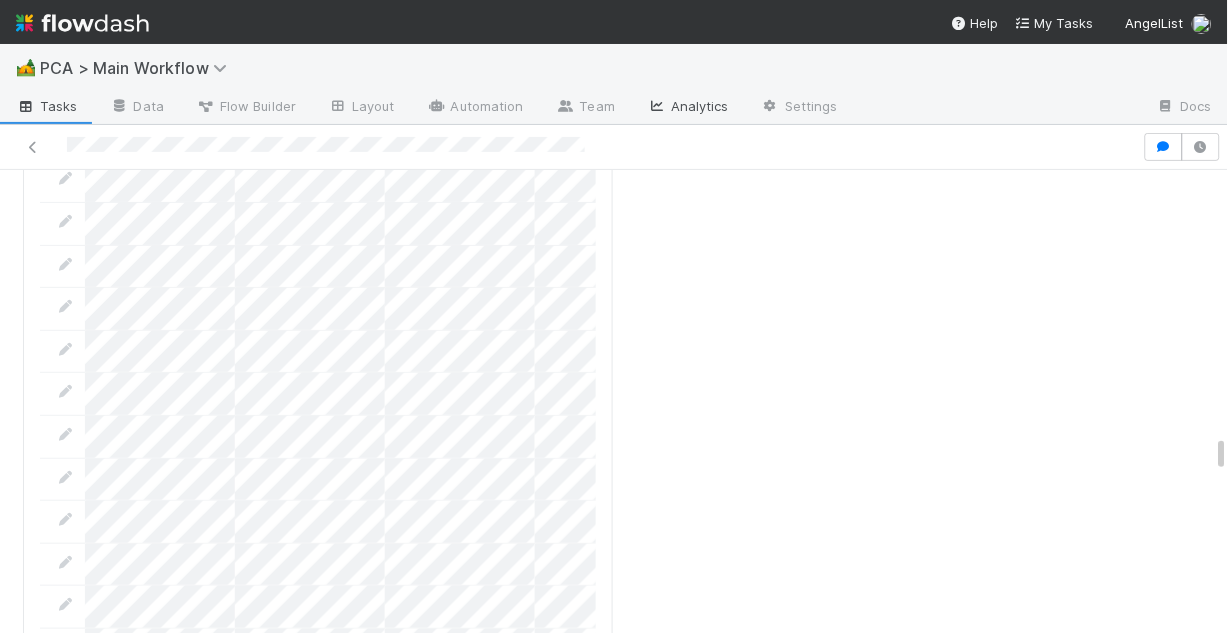 click on "Analytics" at bounding box center [688, 108] 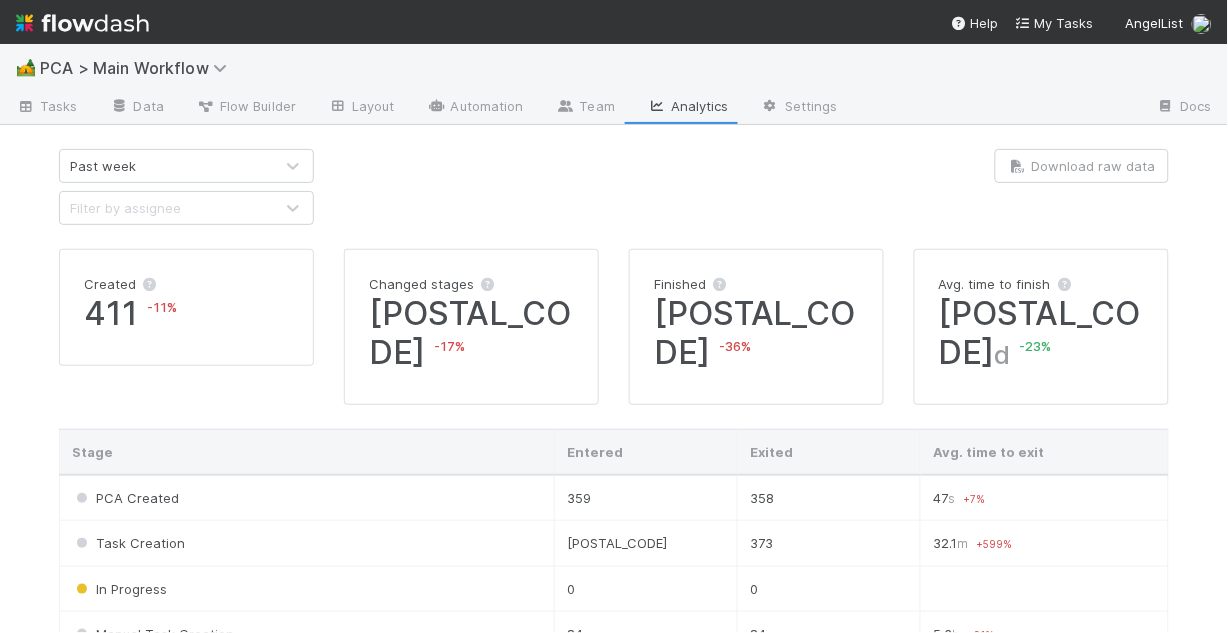 click on "Filter by assignee" at bounding box center [166, 208] 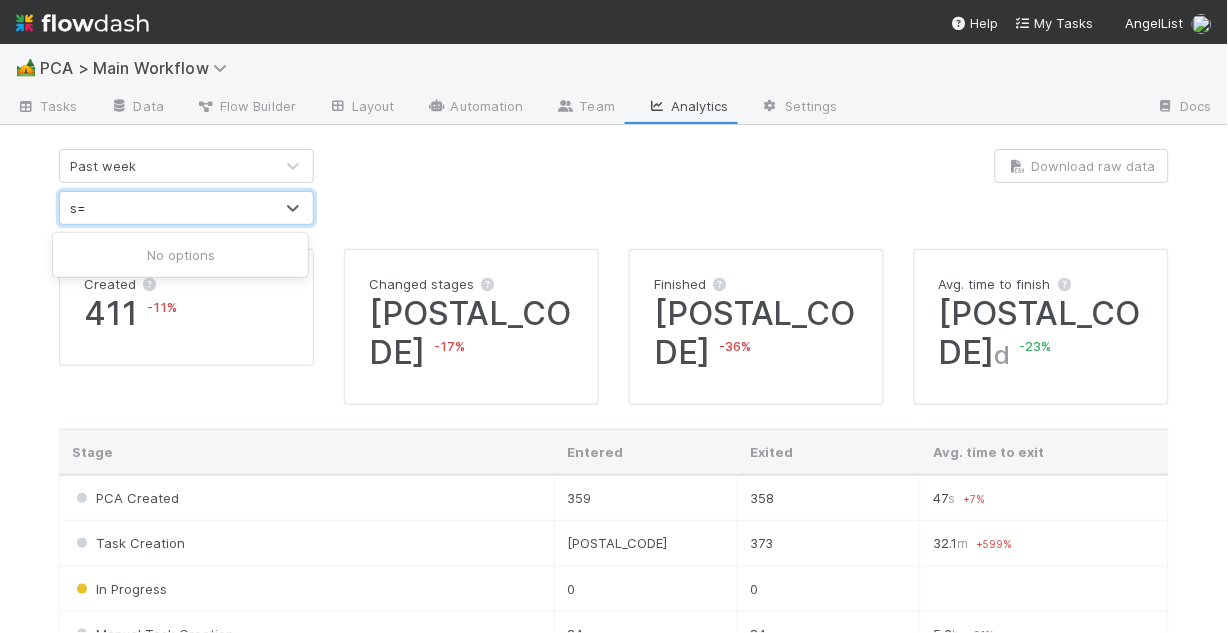 type on "s" 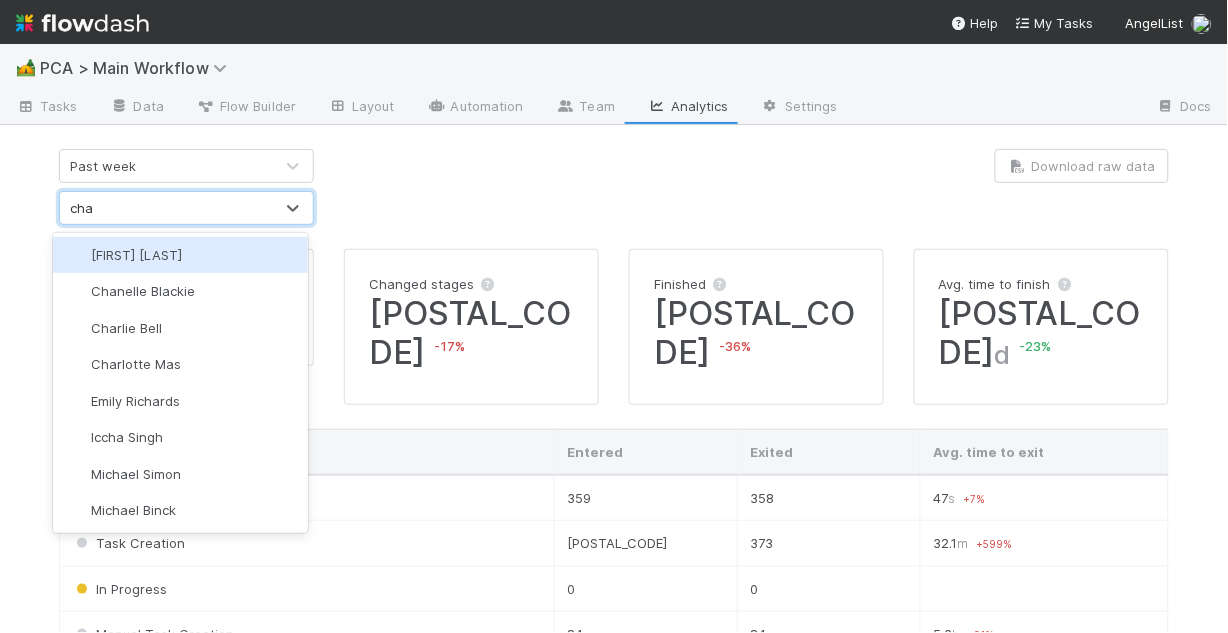 type on "char" 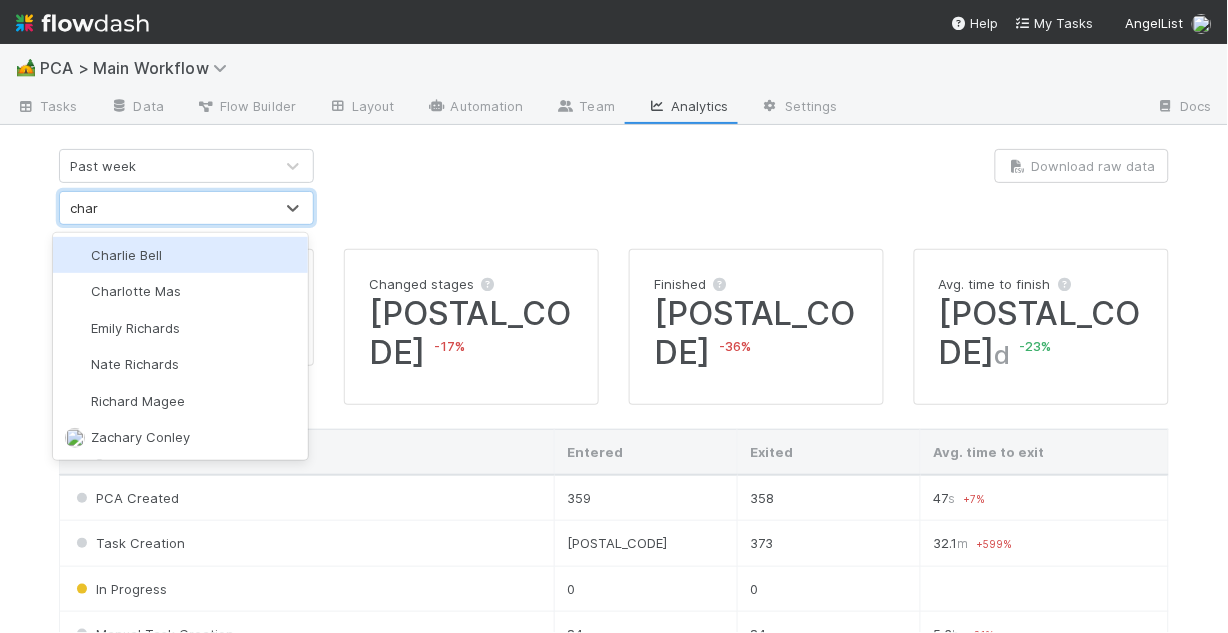 click on "Charlie Bell" at bounding box center (180, 255) 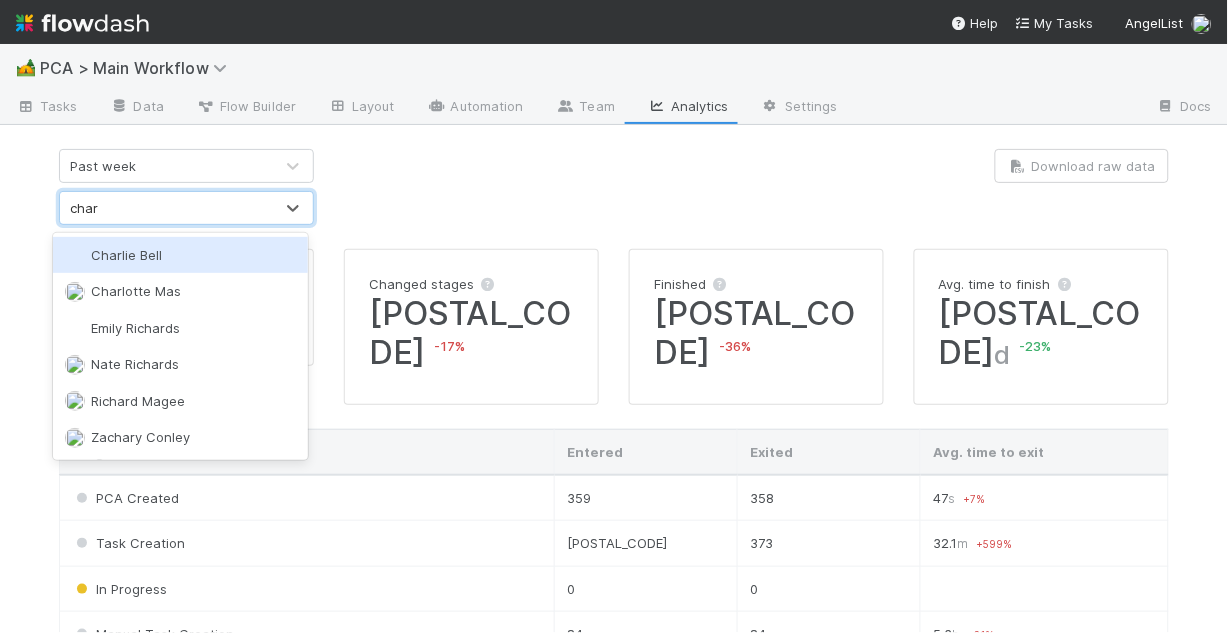 type 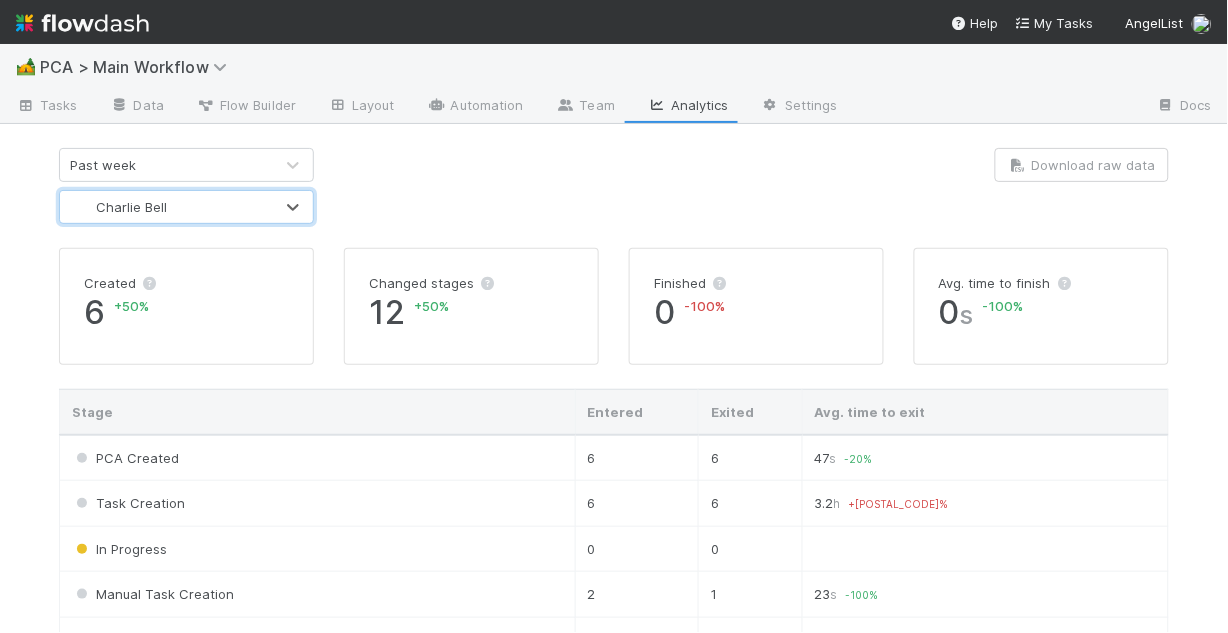 scroll, scrollTop: 0, scrollLeft: 0, axis: both 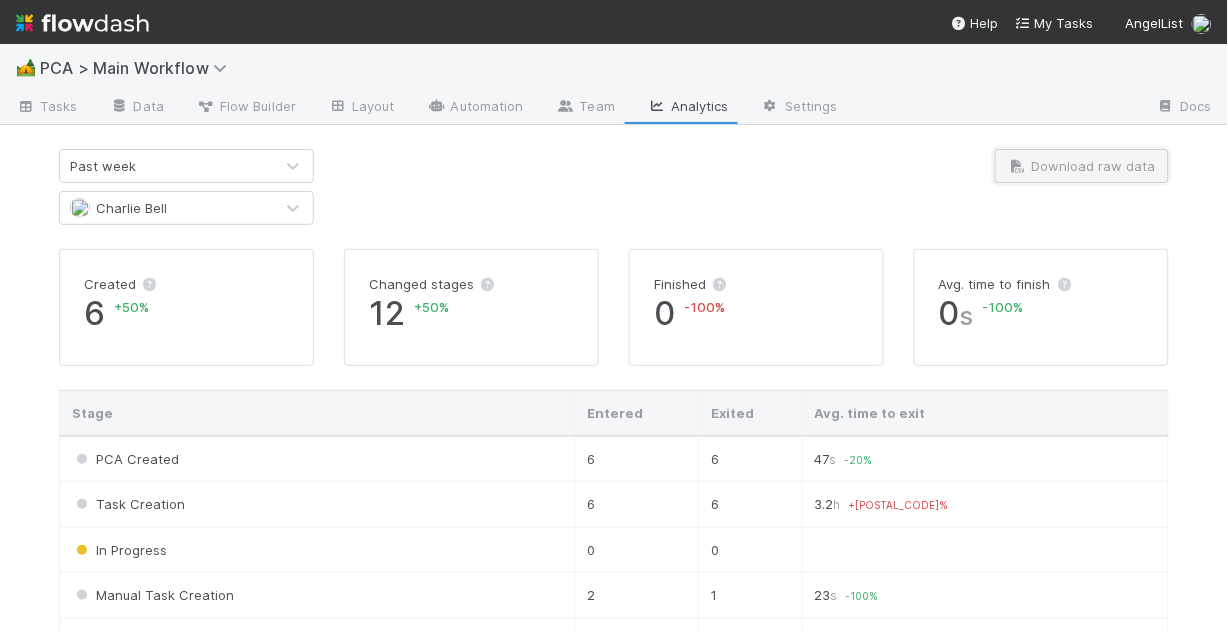 click at bounding box center [1018, 166] 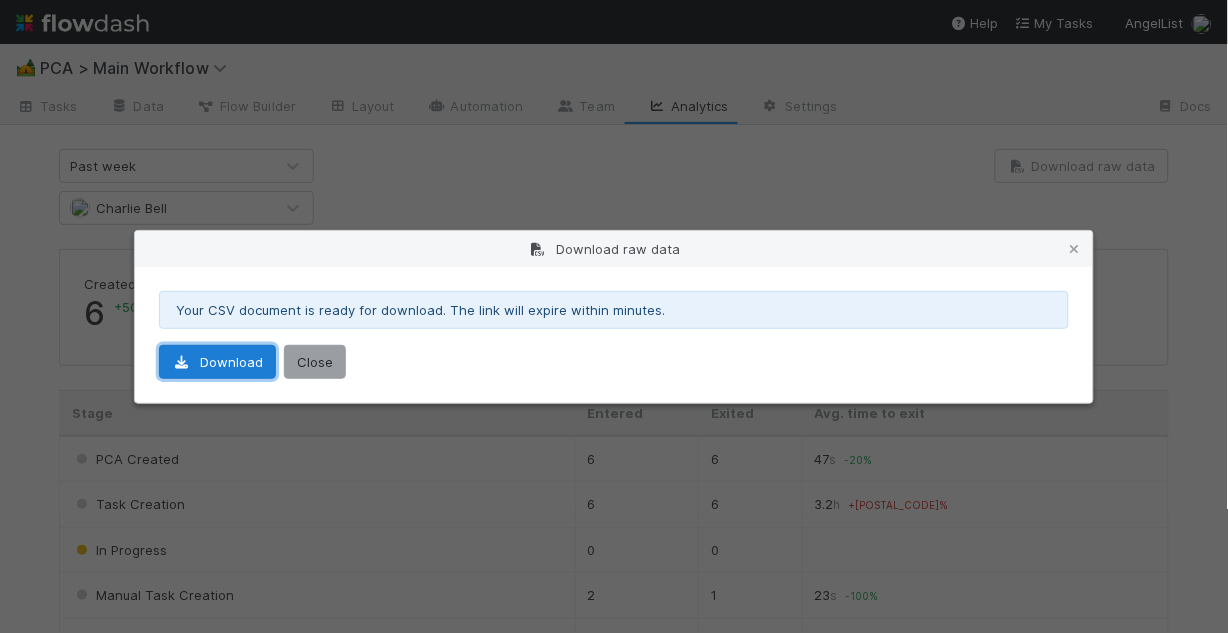 click on "Download" at bounding box center [217, 362] 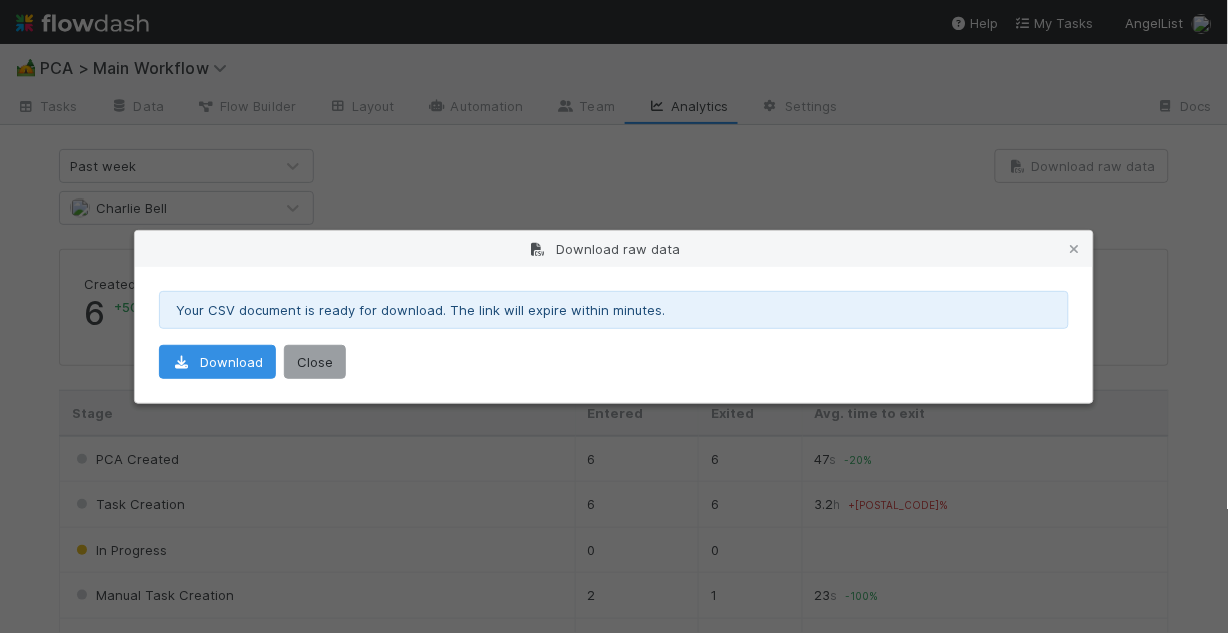 click on "Download raw data Your CSV document is ready for download. The link will expire within minutes. Download Close" at bounding box center [614, 316] 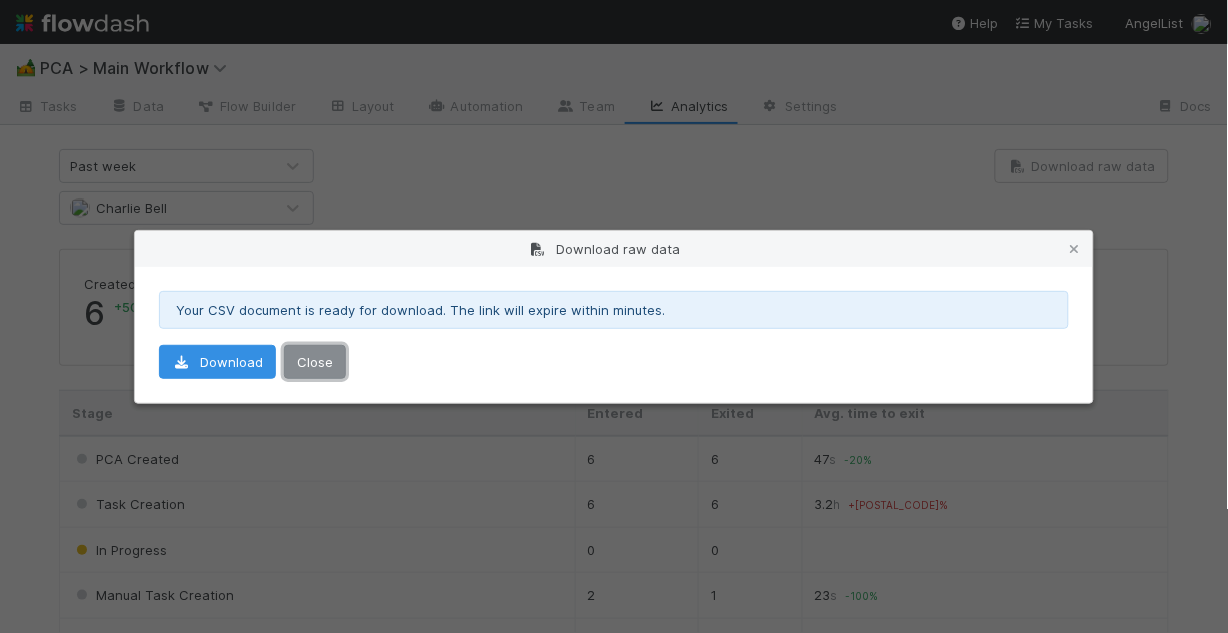 click on "Close" at bounding box center (315, 362) 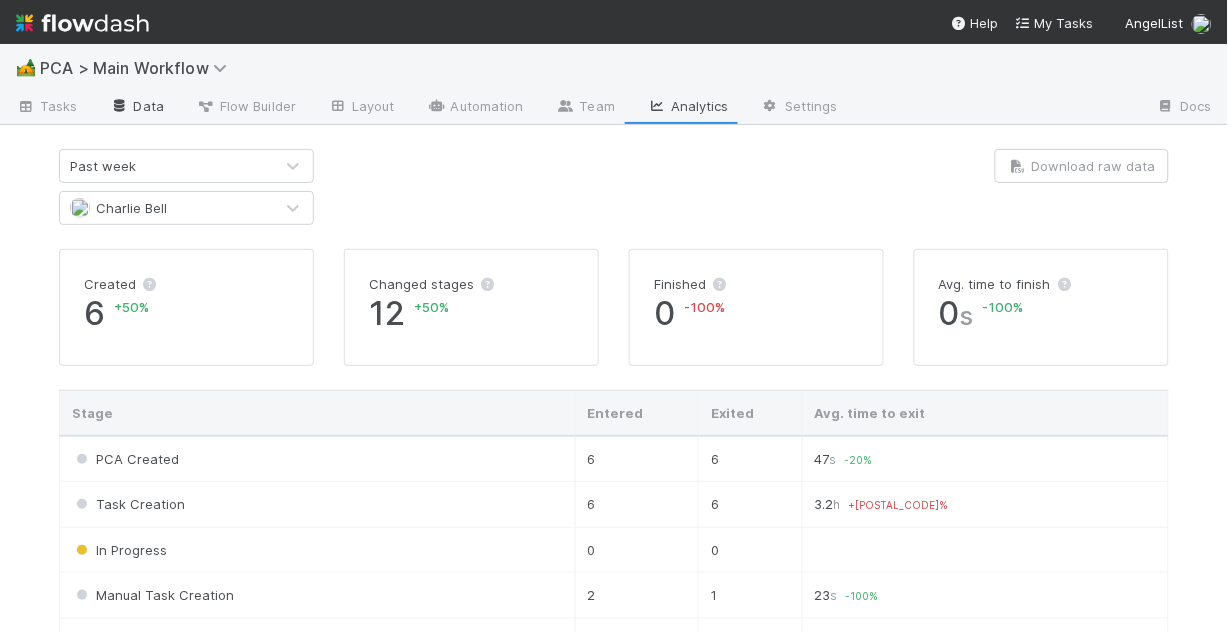 click at bounding box center (120, 106) 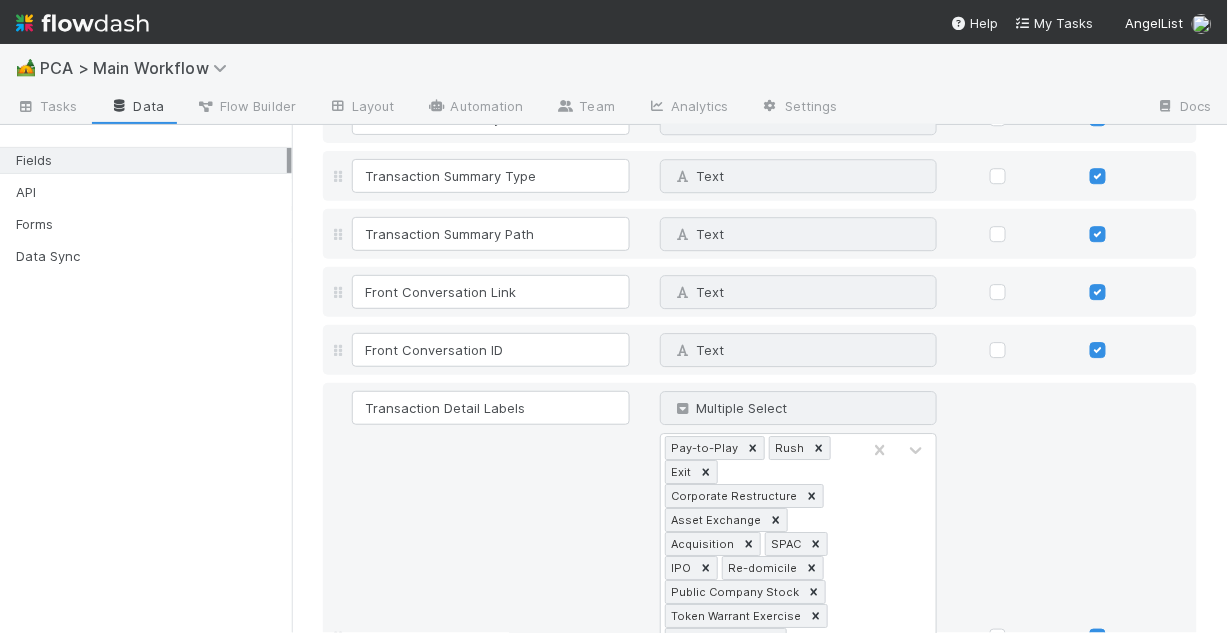 scroll, scrollTop: 1040, scrollLeft: 0, axis: vertical 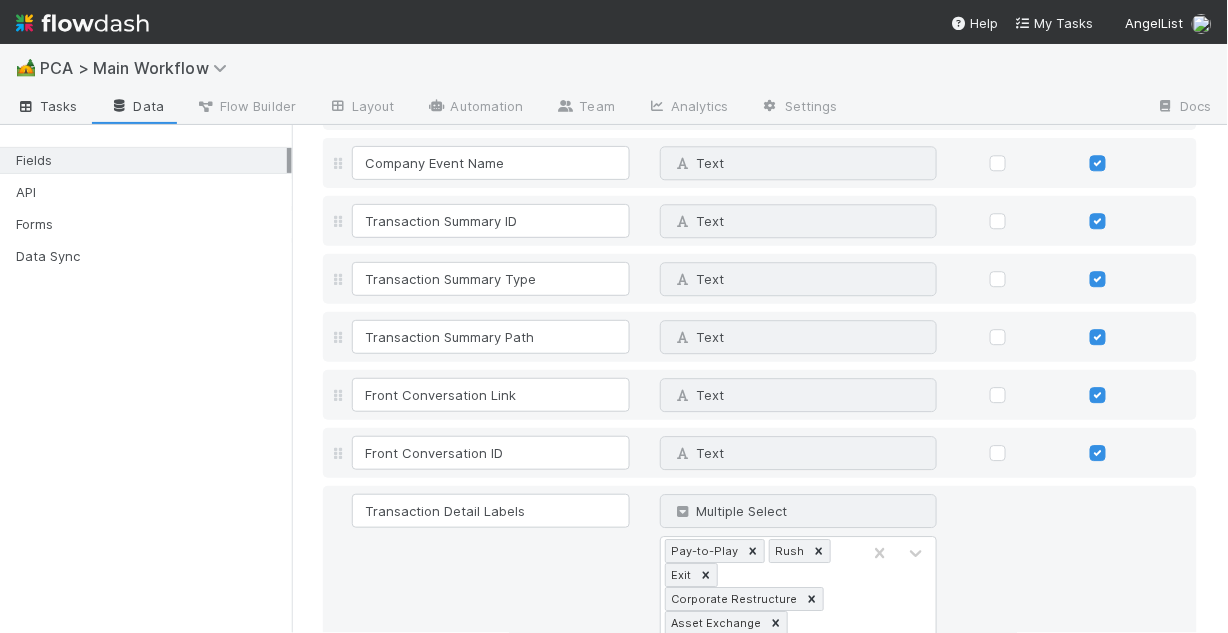 click on "Tasks" at bounding box center (47, 106) 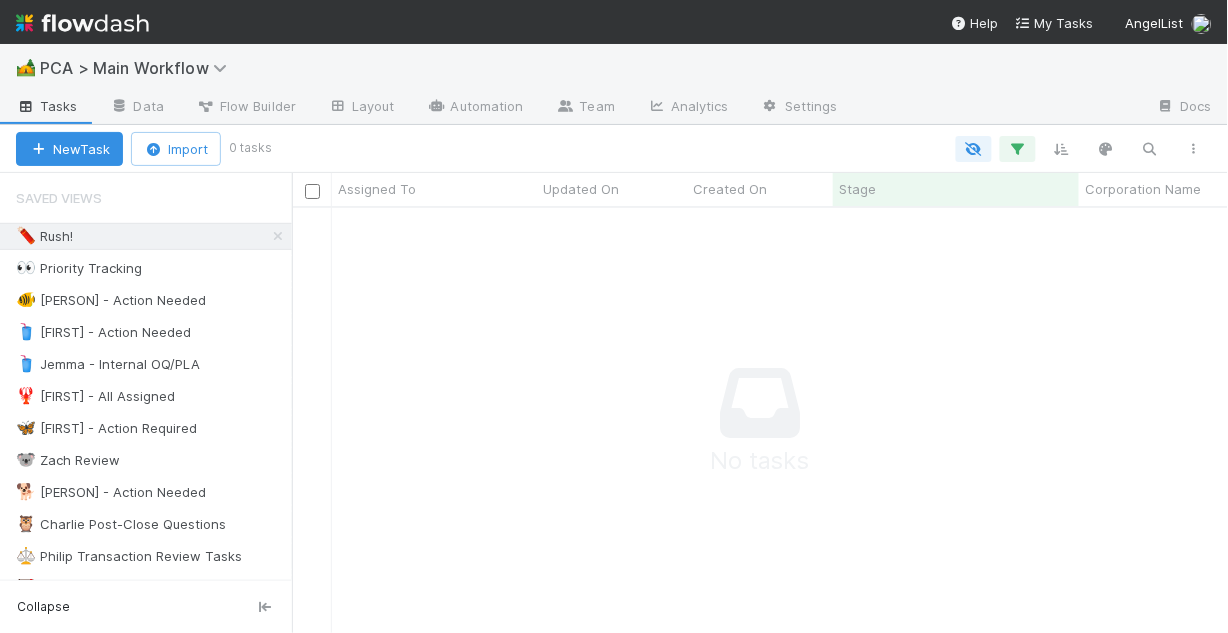 scroll, scrollTop: 12, scrollLeft: 13, axis: both 